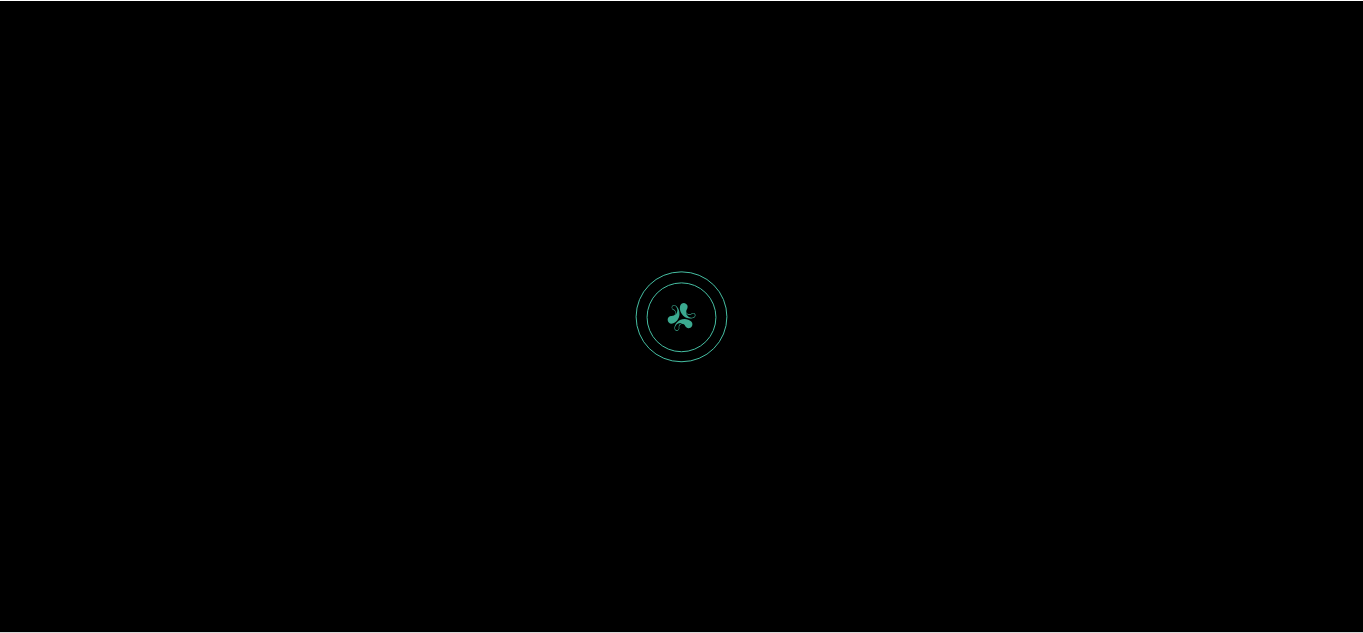 scroll, scrollTop: 0, scrollLeft: 0, axis: both 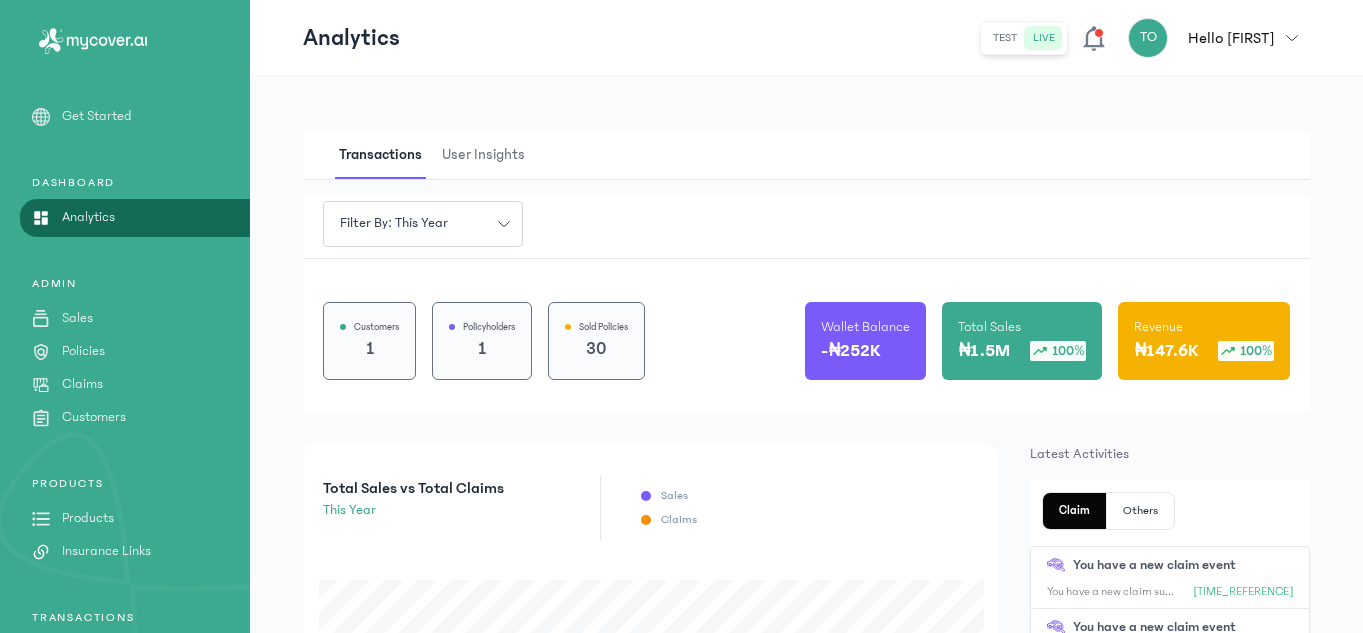 click on "PRODUCTS
Products
Insurance Links" 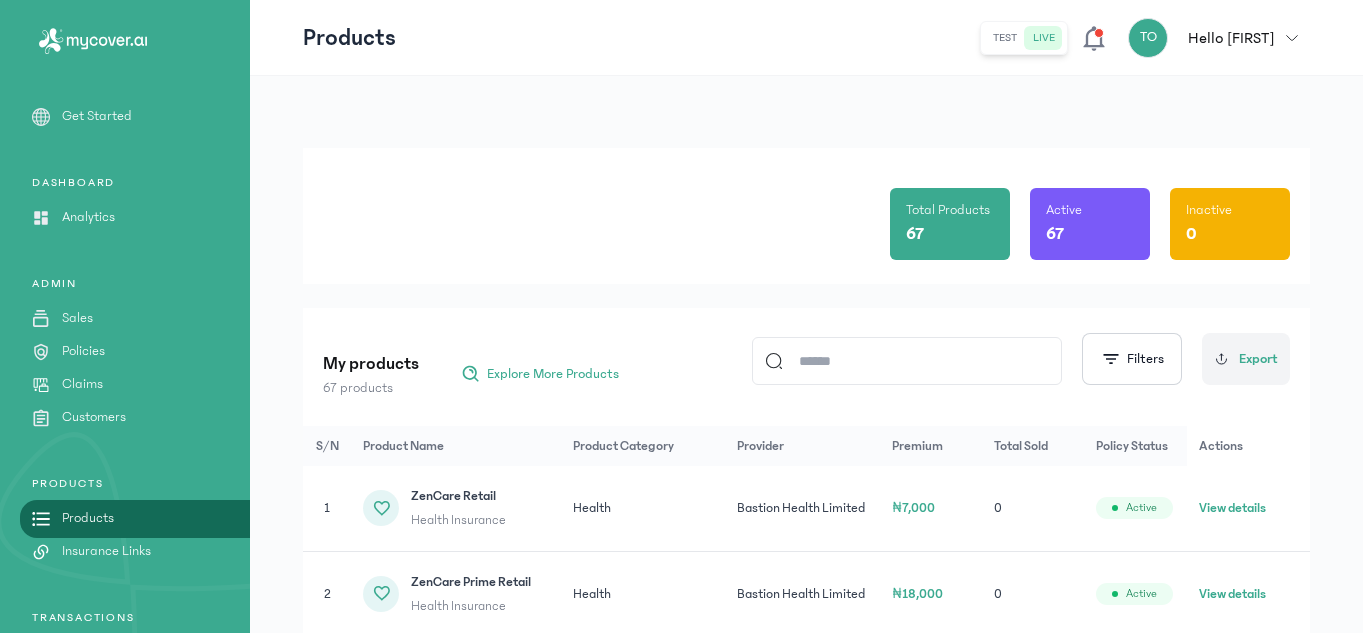 click on "View details" 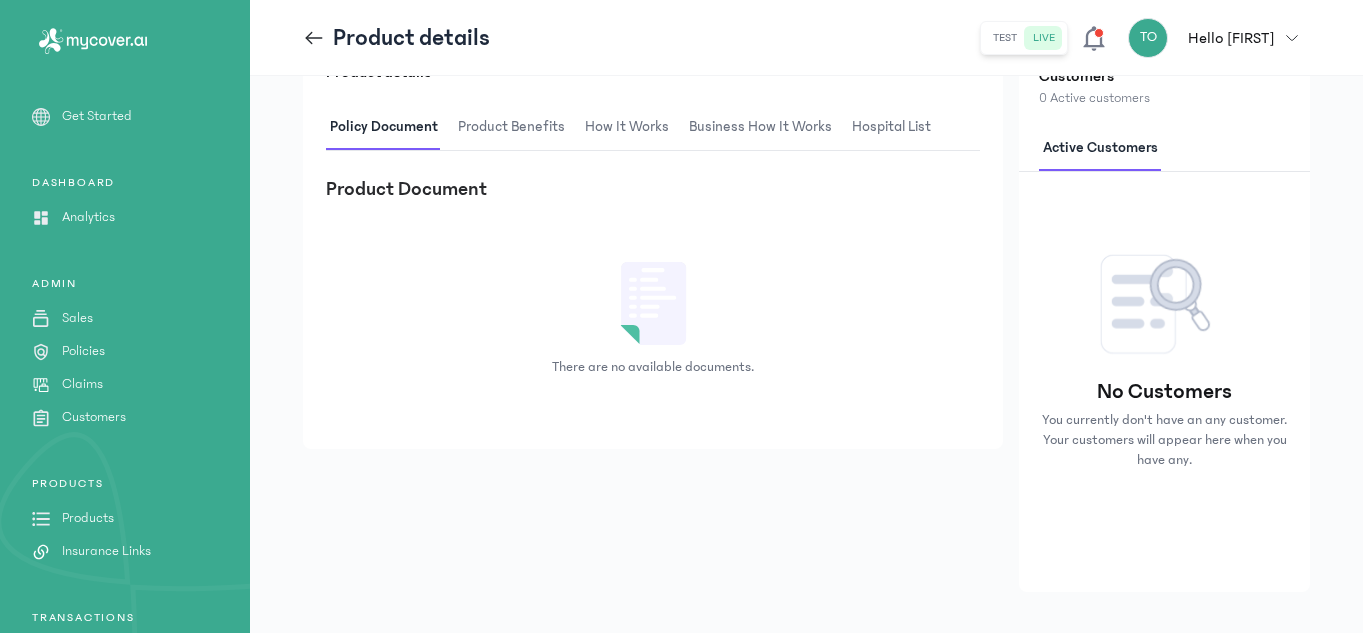 scroll, scrollTop: 459, scrollLeft: 0, axis: vertical 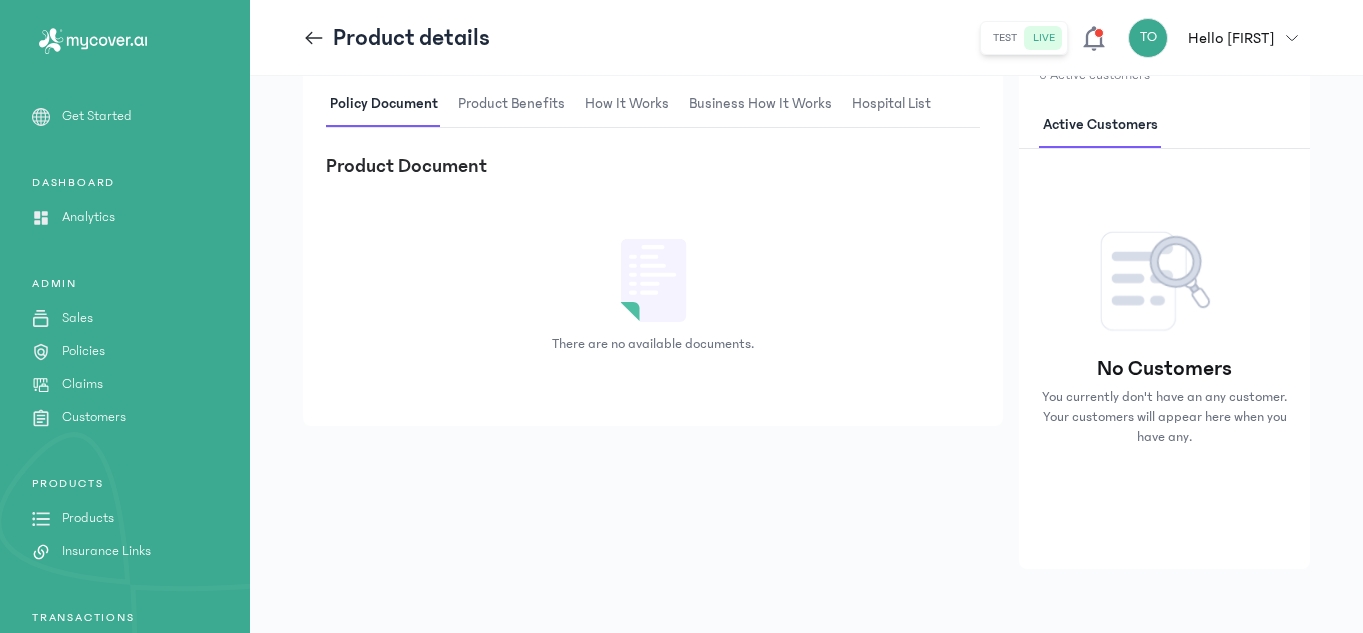 click on "Product Benefits" at bounding box center (511, 104) 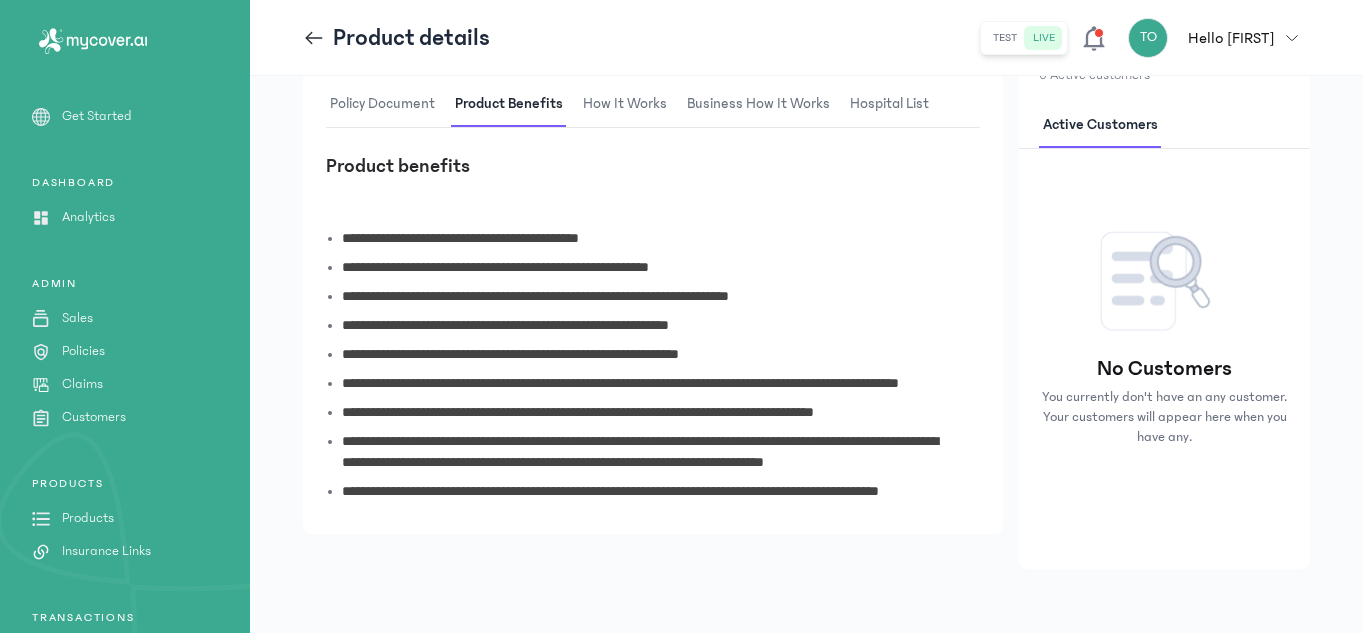 click on "**********" at bounding box center [645, 300] 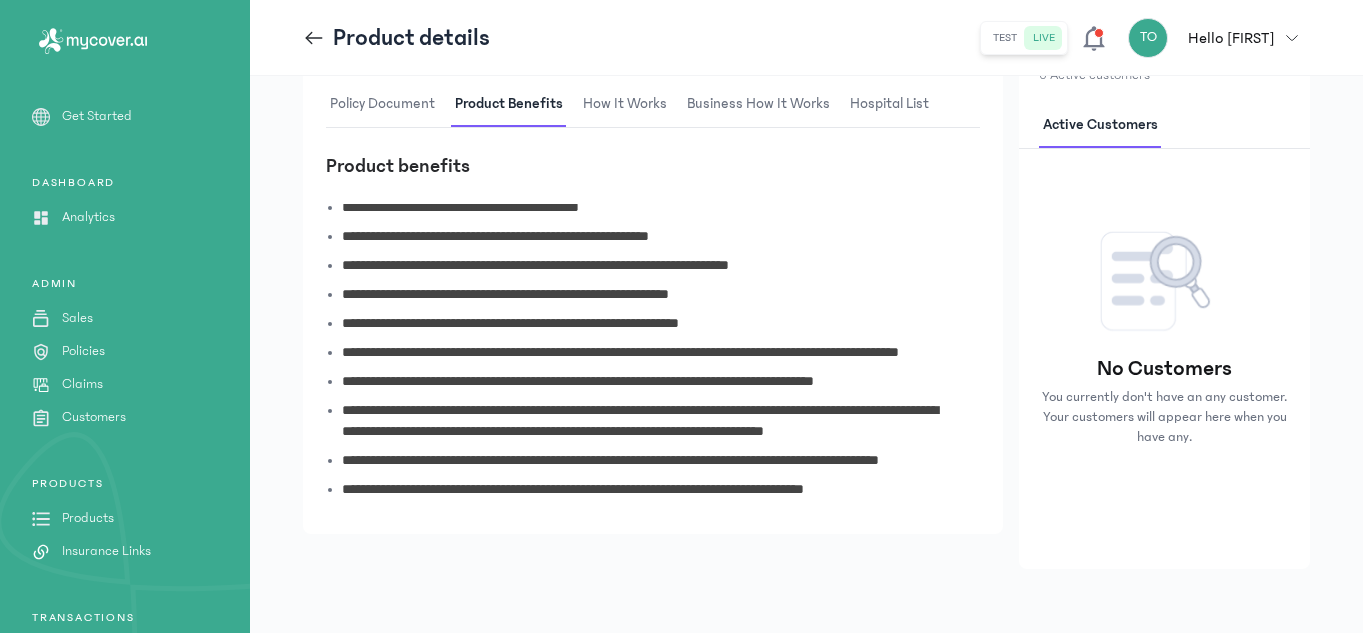 scroll, scrollTop: 0, scrollLeft: 0, axis: both 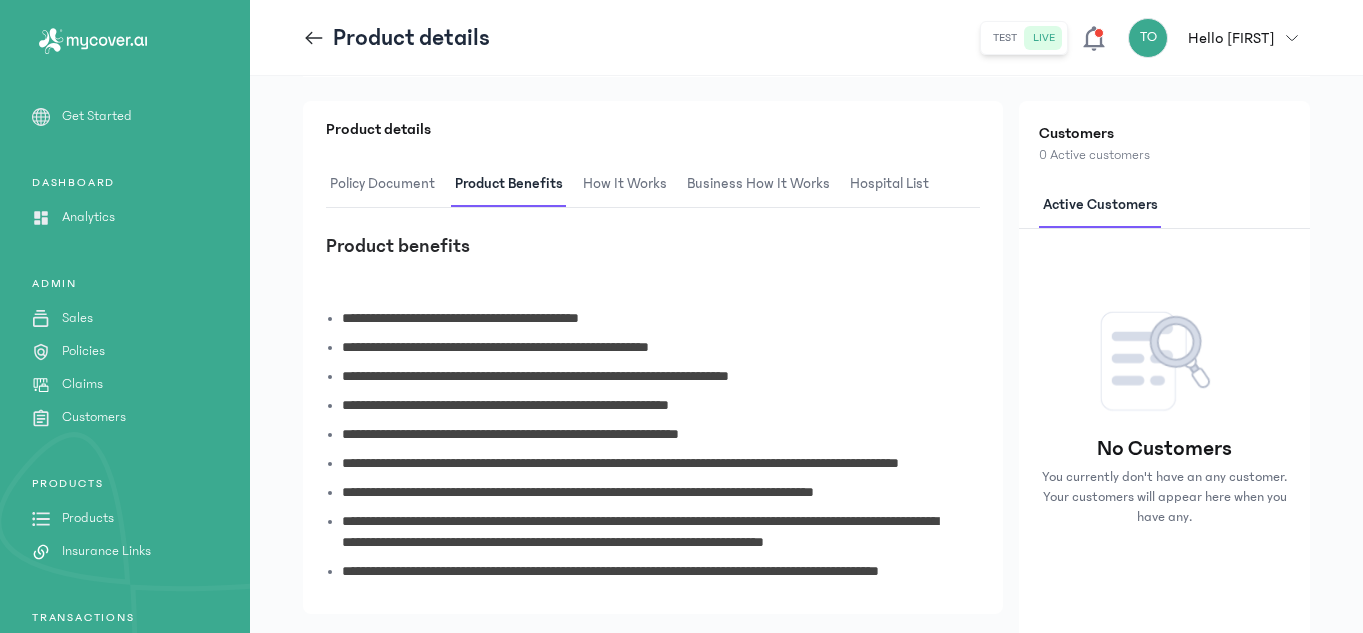 click 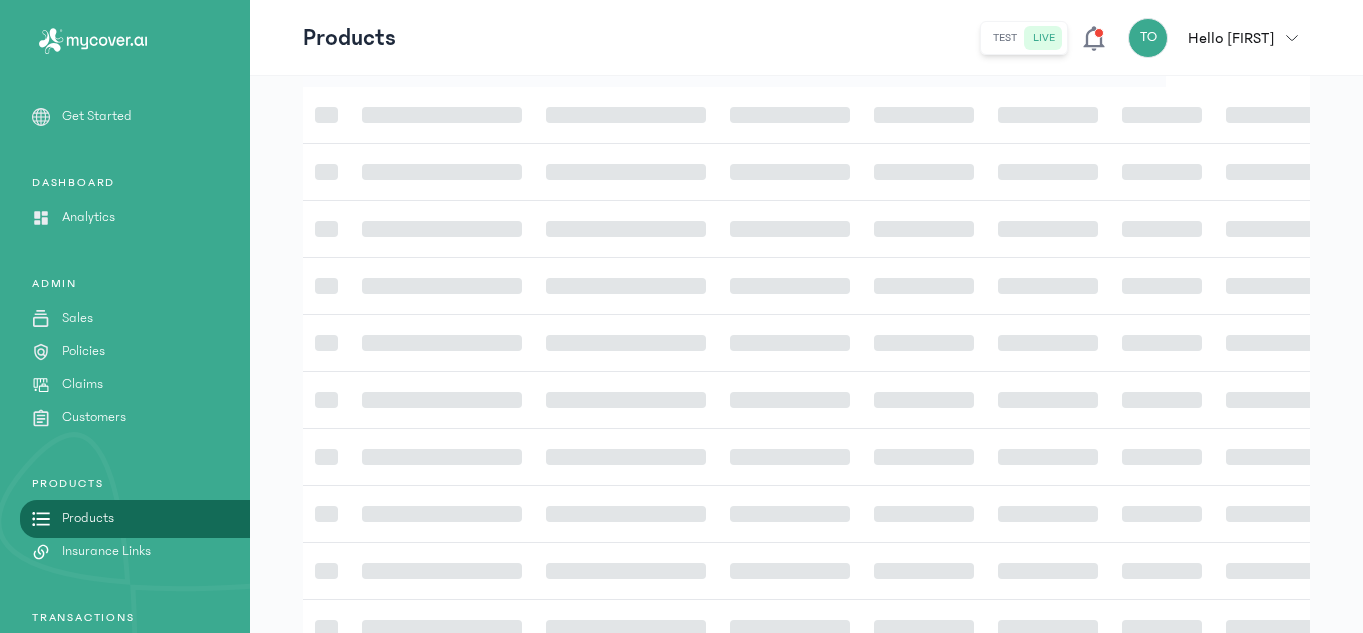 scroll, scrollTop: 0, scrollLeft: 0, axis: both 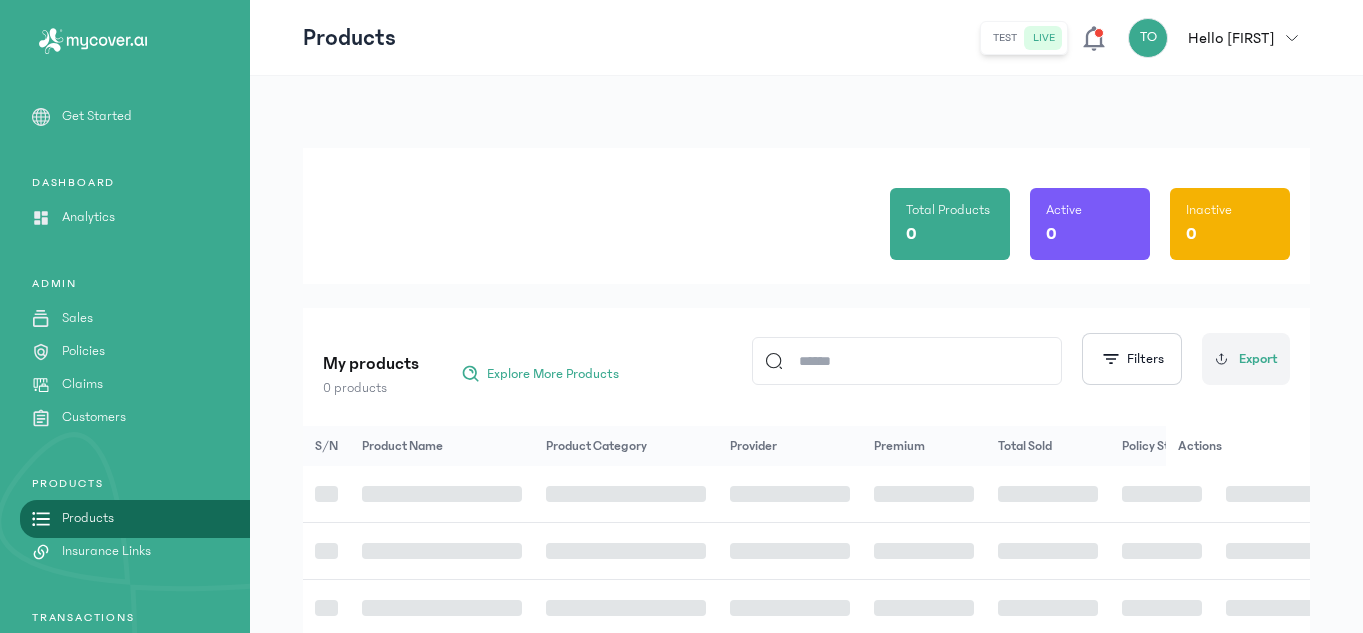 click 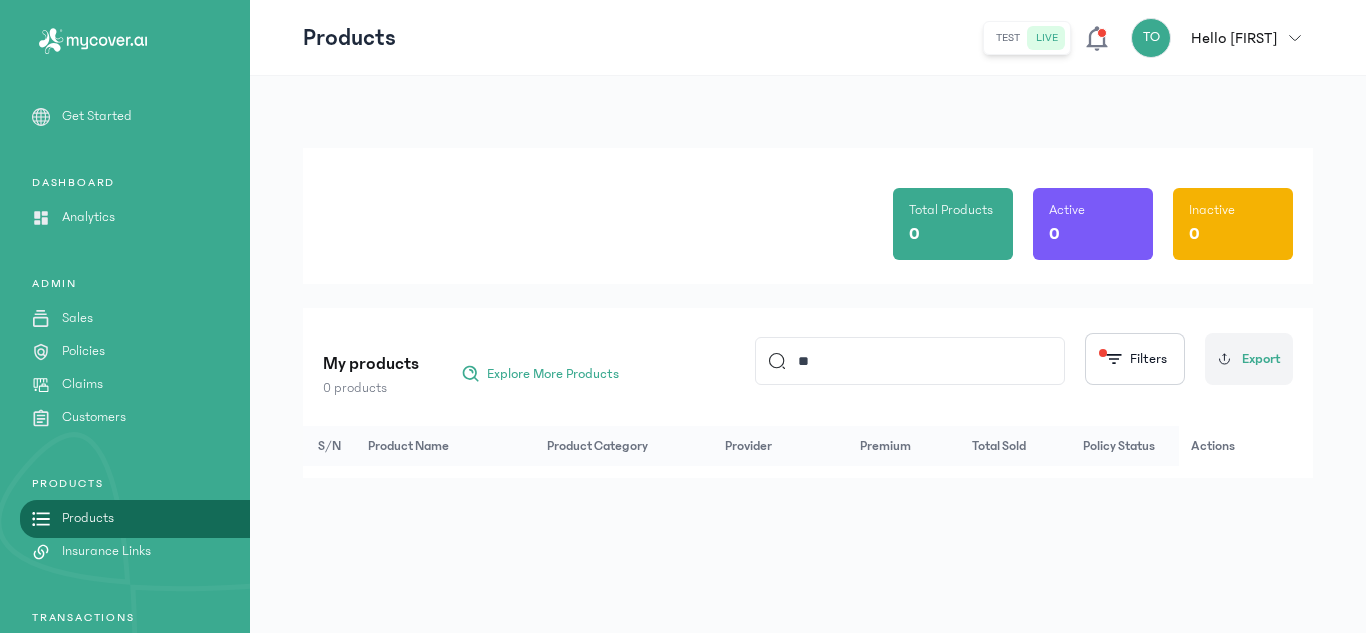 type on "*" 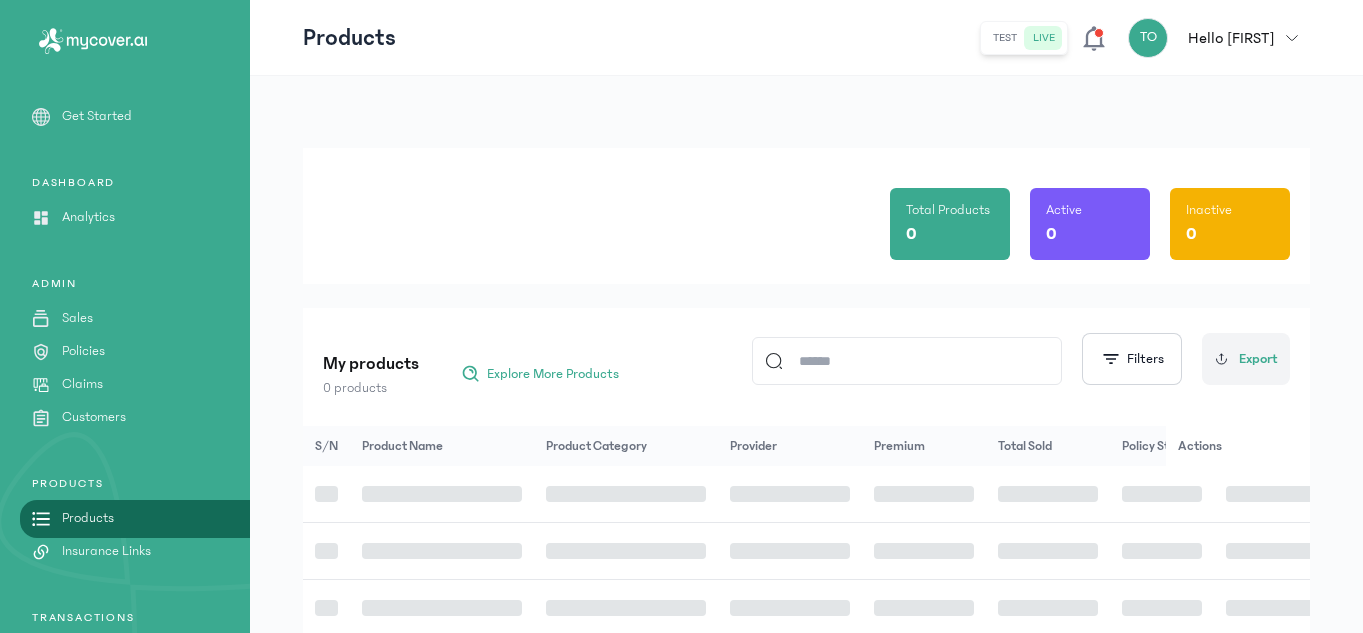 type 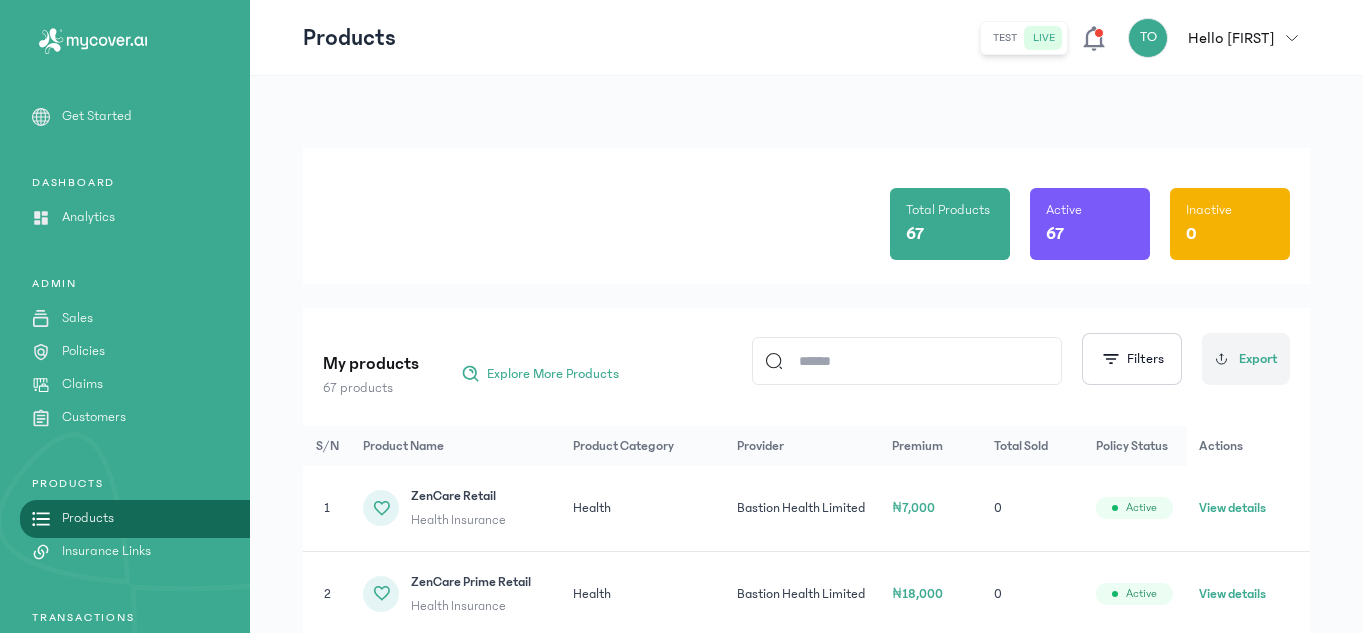 click on "My products 67 products  Explore More Products
Filters
Export S/N Product Name Product Category Provider Premium Total Sold Policy Status Actions 1
ZenCare Retail Health Insurance Health Bastion Health Limited ₦7,000 0  Active  View details  2
ZenCare Prime Retail Health Insurance Health Bastion Health Limited ₦18,000 0  Active  View details  3
ZenCare Plus Retail Health Insurance Health Bastion Health Limited ₦9,000 0  Active  View details  4
VitalGuard Weekly Health Insurance Health Bastion Health Limited ₦380 0  Active  View details  5
VitalGuard Plus Weekly Health Insurance Health Bastion Health Limited ₦500 0  Active  View details  6
VitalGuard Plus Monthly Health Insurance Health Bastion Health Limited ₦1,200 0  Active  View details  Showing 10 items per page  Jump to  * 1 2 3 ... 5 6 7 Next" at bounding box center (806, 693) 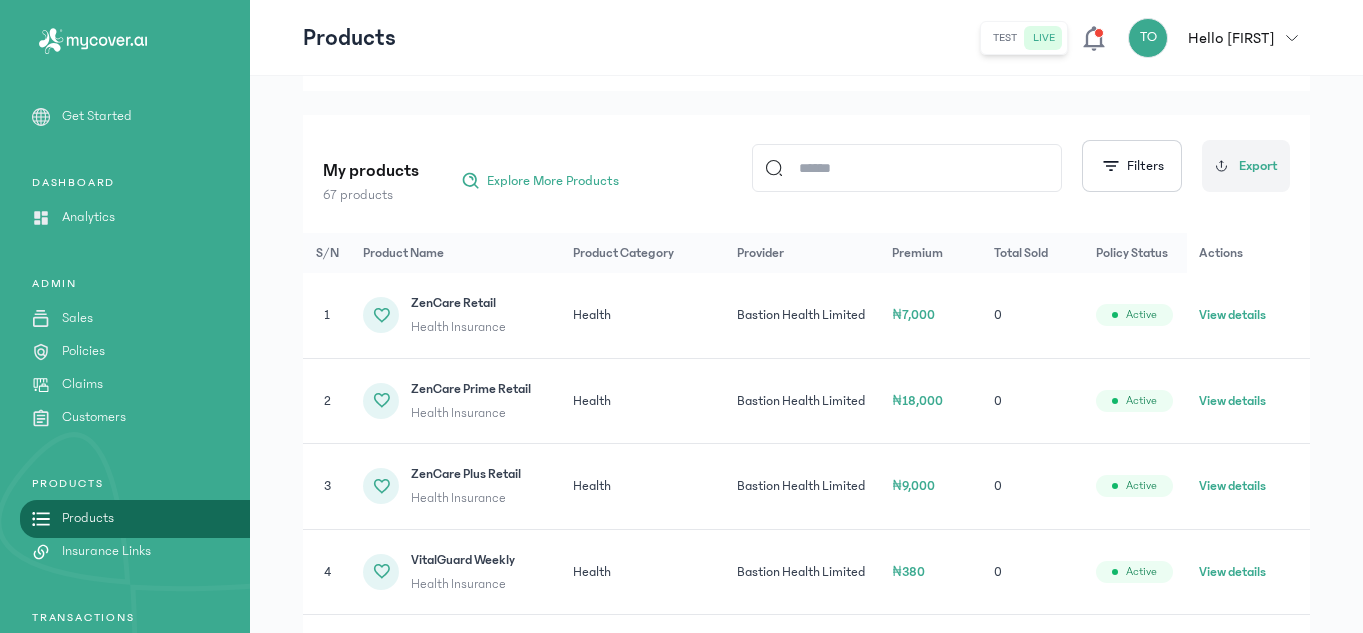 scroll, scrollTop: 189, scrollLeft: 0, axis: vertical 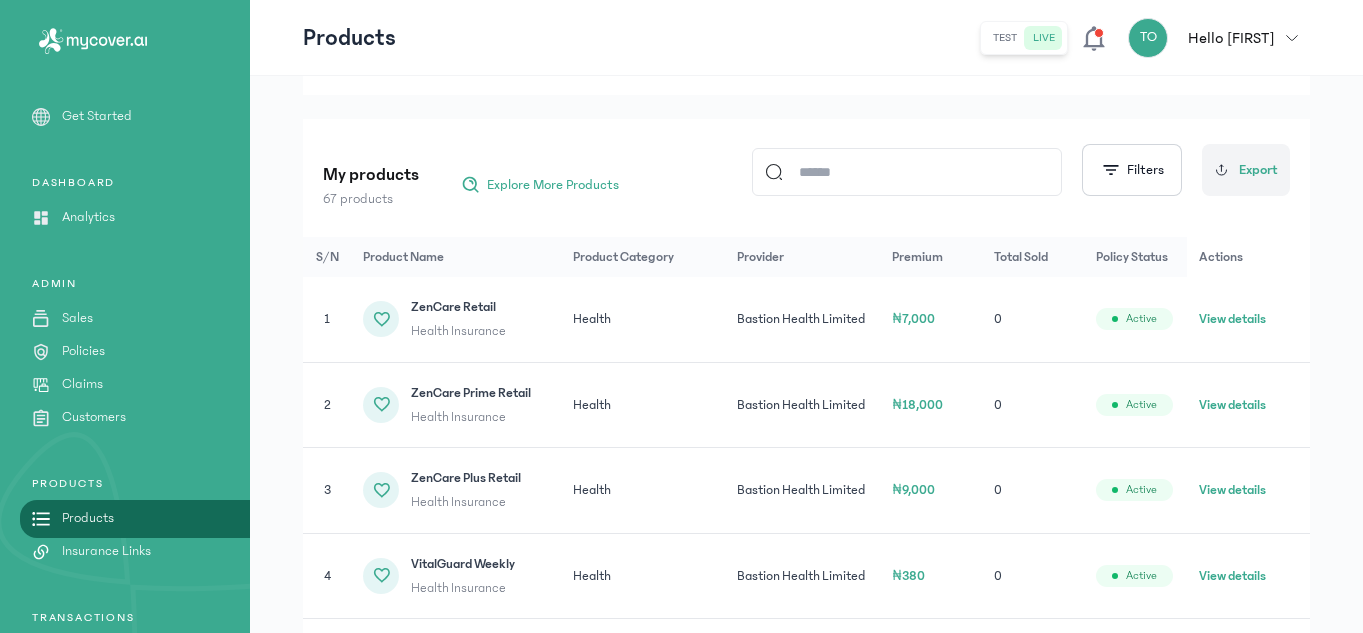 click on "View details" 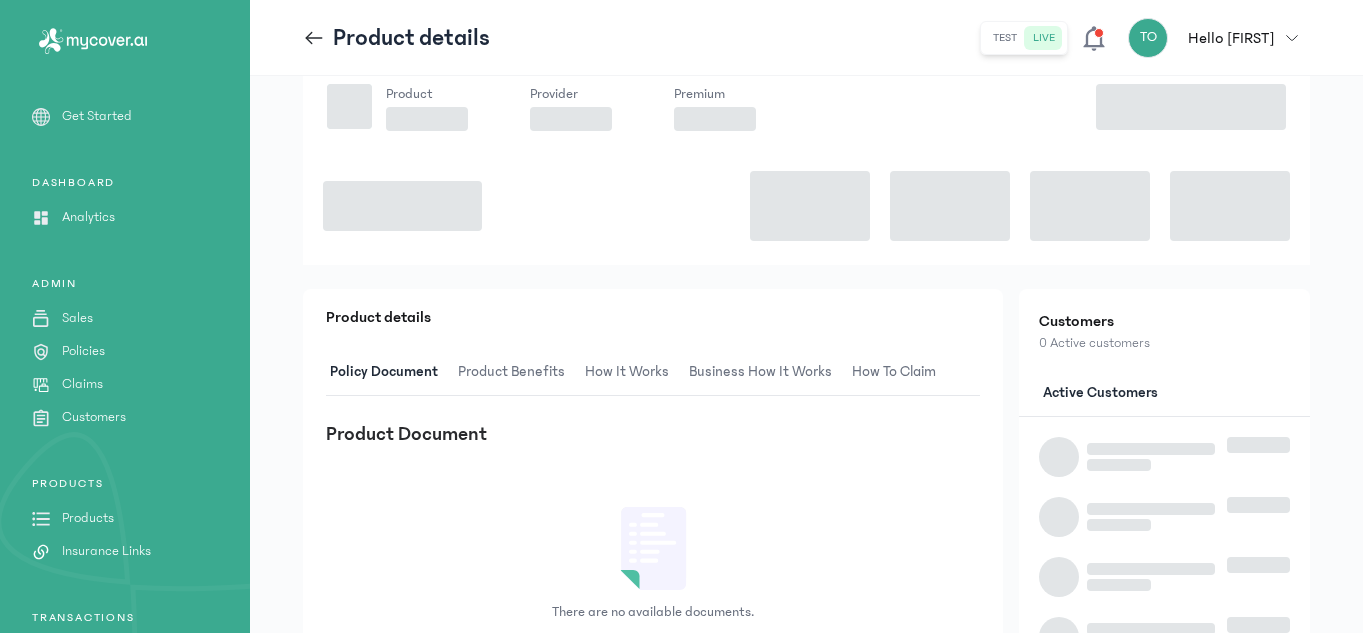 scroll, scrollTop: 0, scrollLeft: 0, axis: both 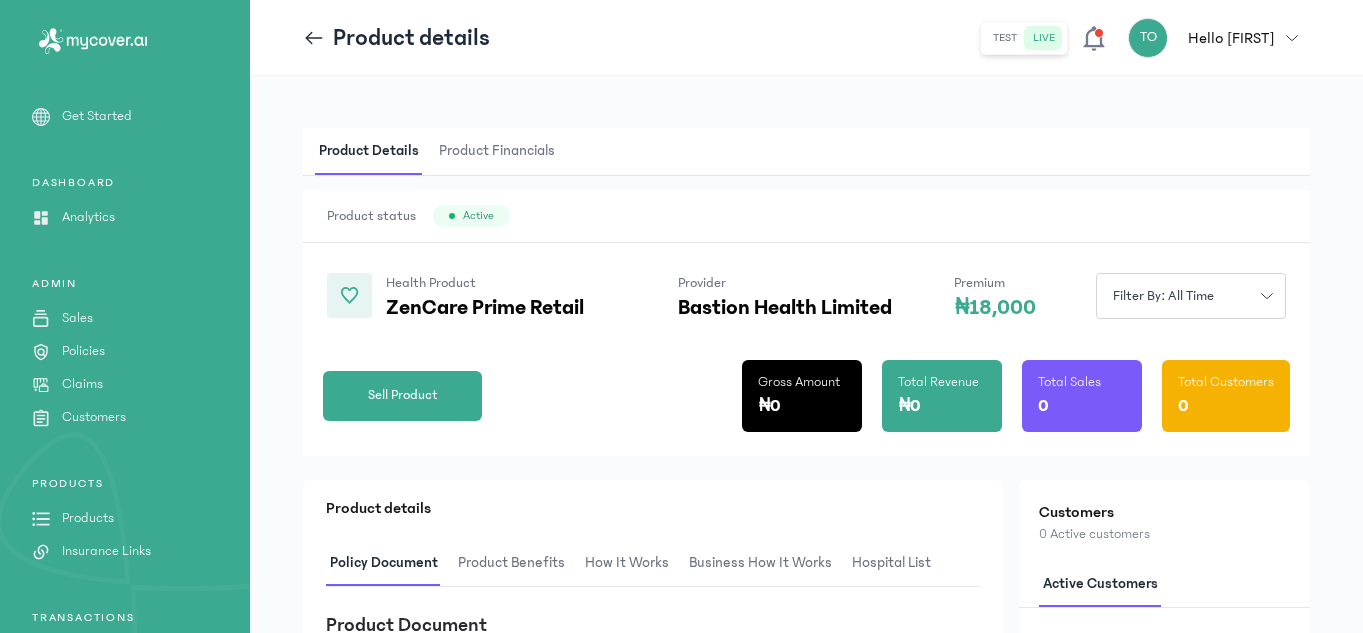 click on "Health Product ZenCare Prime Retail Provider Bastion Health Limited Premium ₦18,000 Filter by: all time" at bounding box center [806, 281] 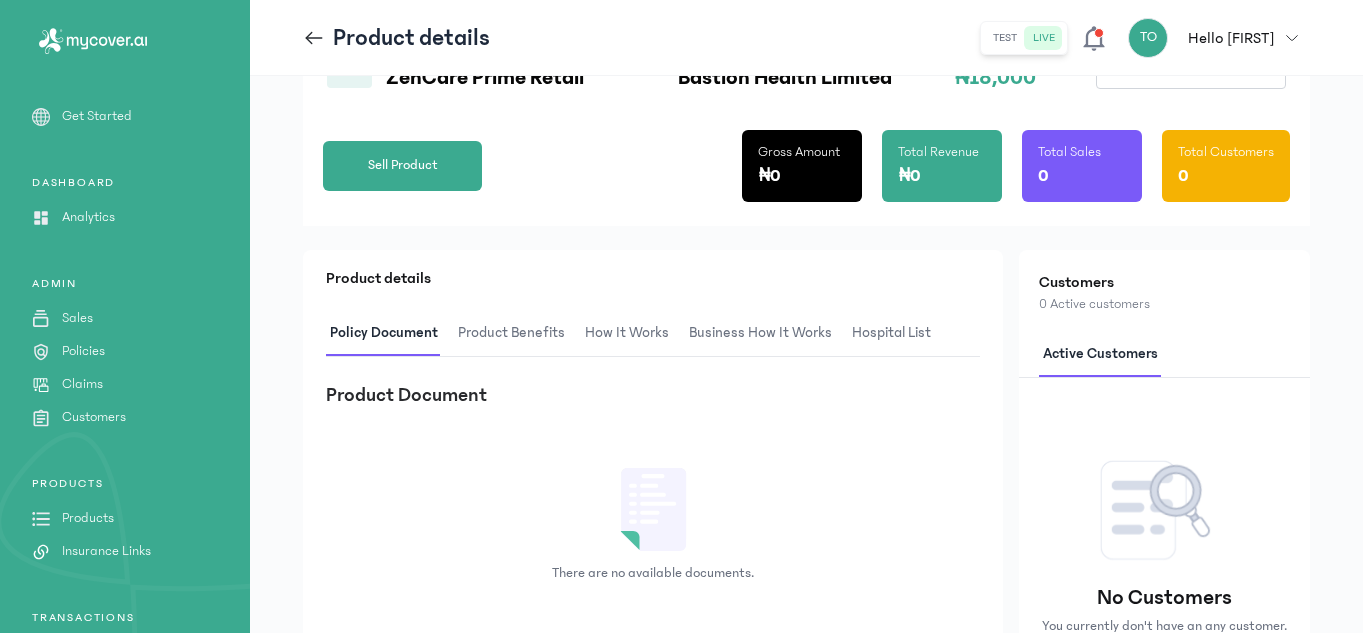 scroll, scrollTop: 240, scrollLeft: 0, axis: vertical 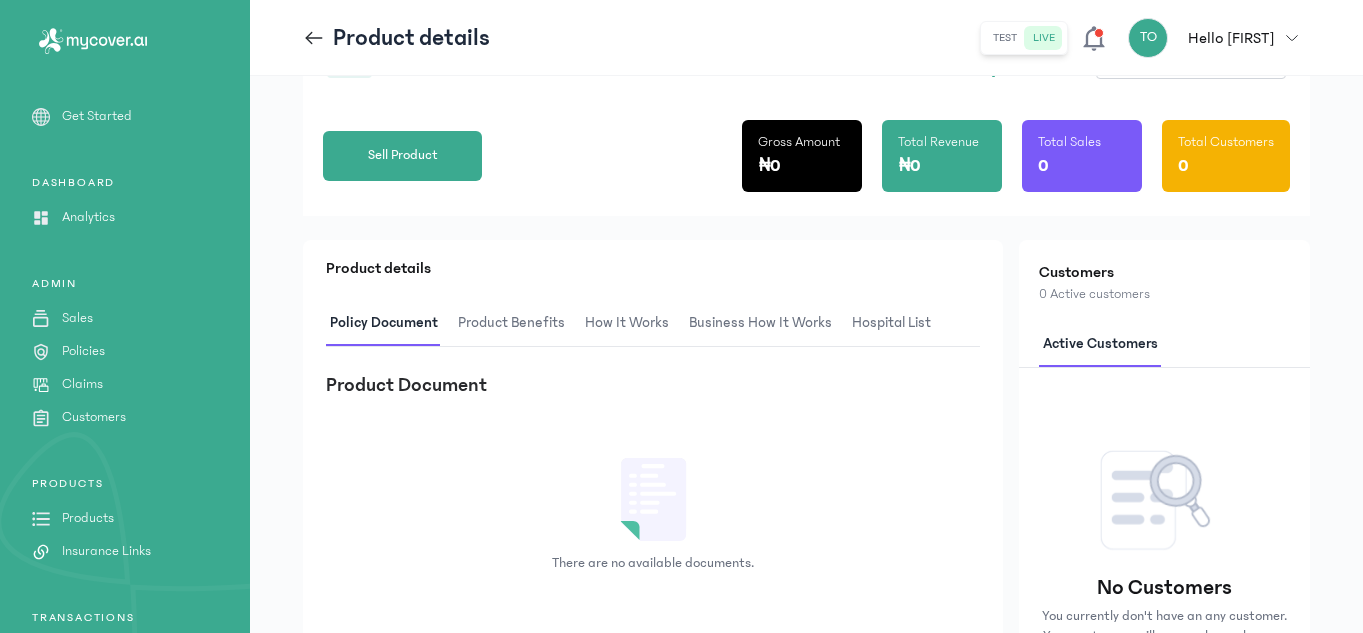 click on "Product Benefits" at bounding box center [511, 323] 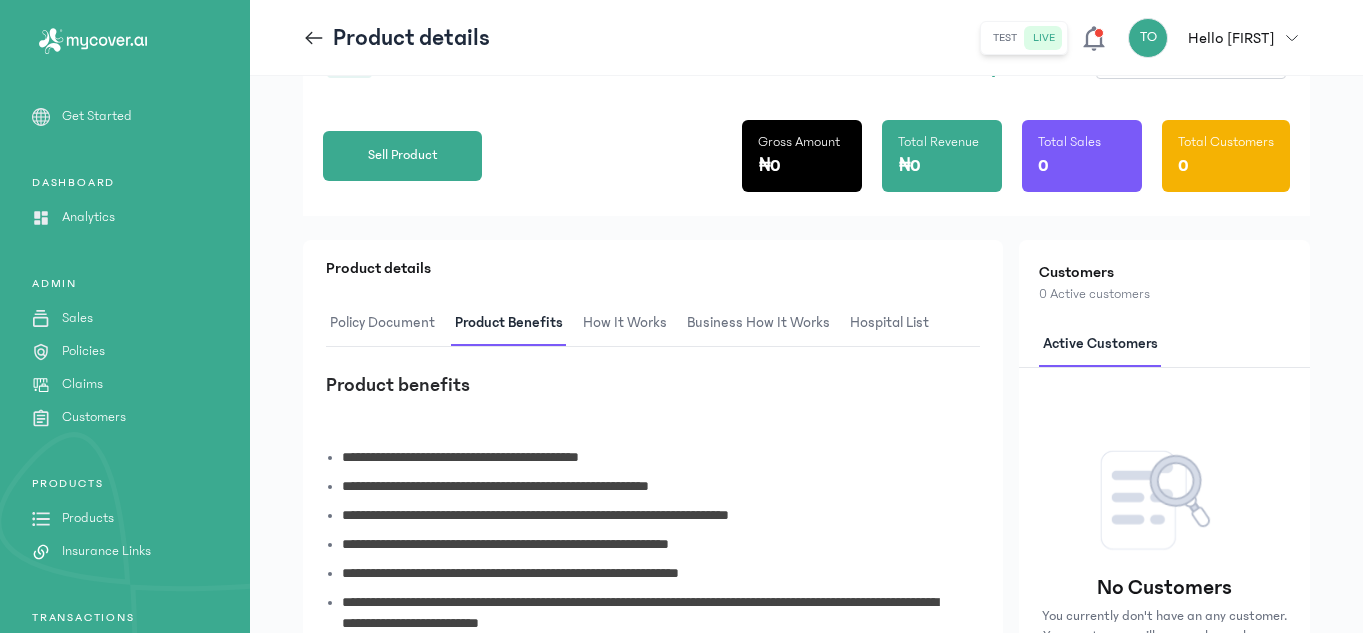 type 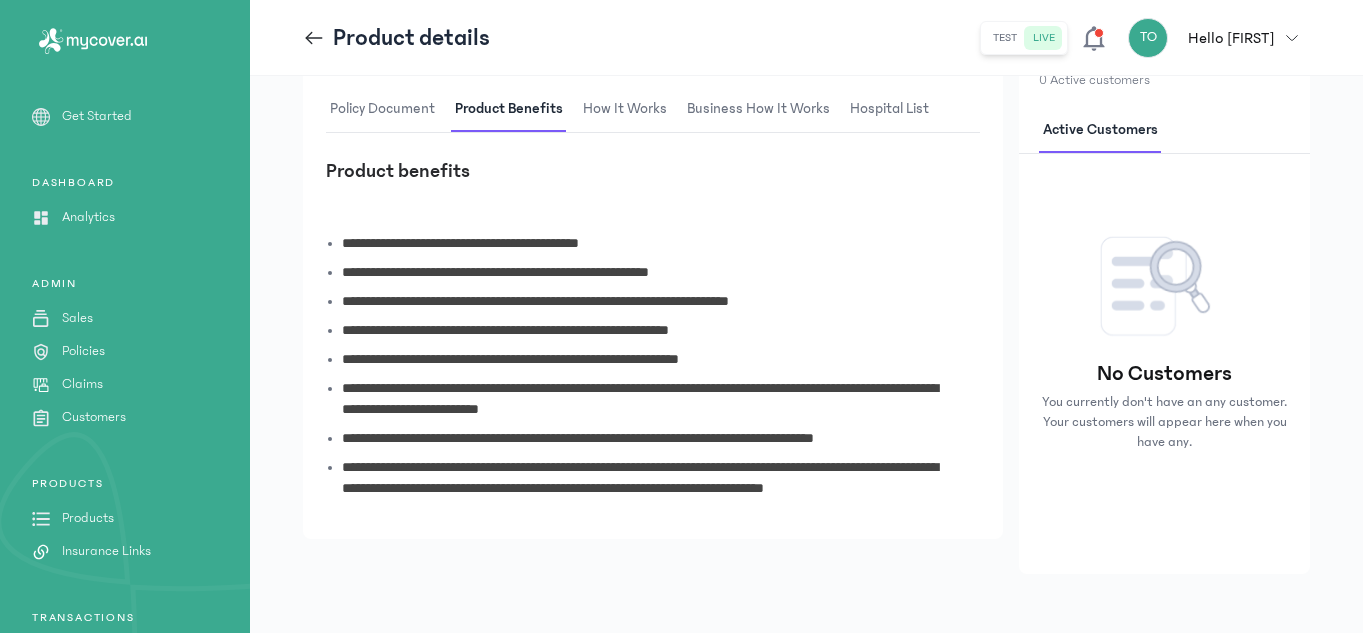 scroll, scrollTop: 459, scrollLeft: 0, axis: vertical 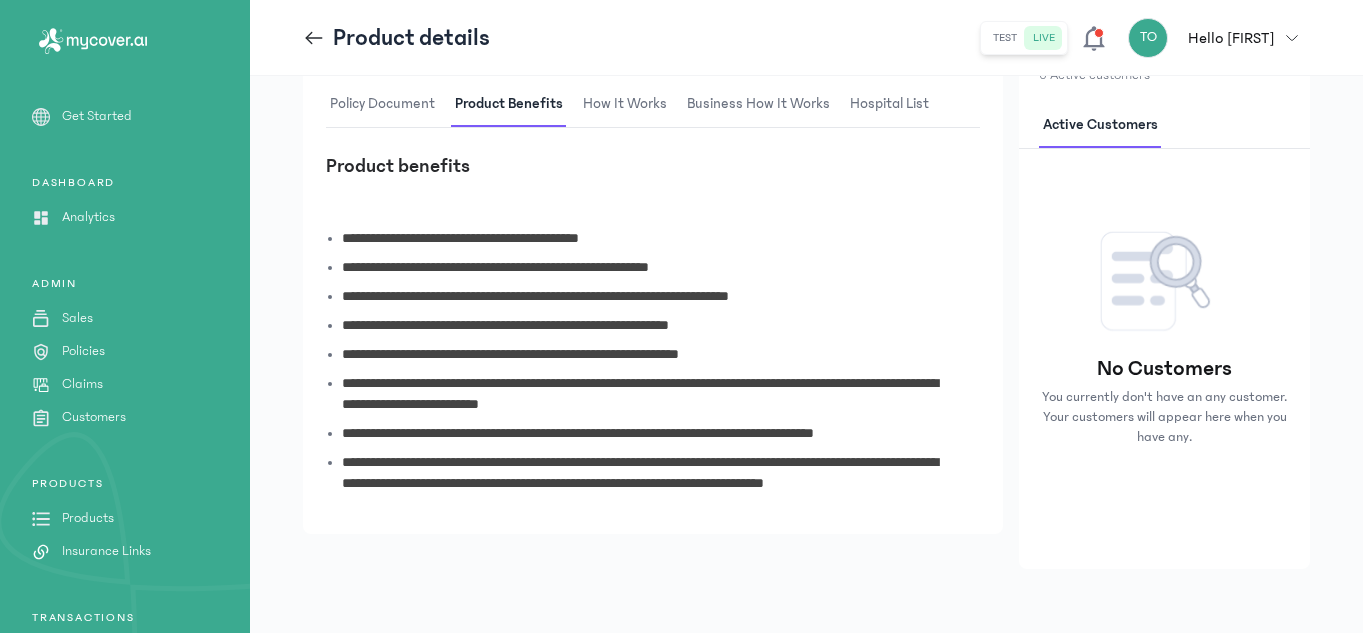click on "**********" at bounding box center (653, 354) 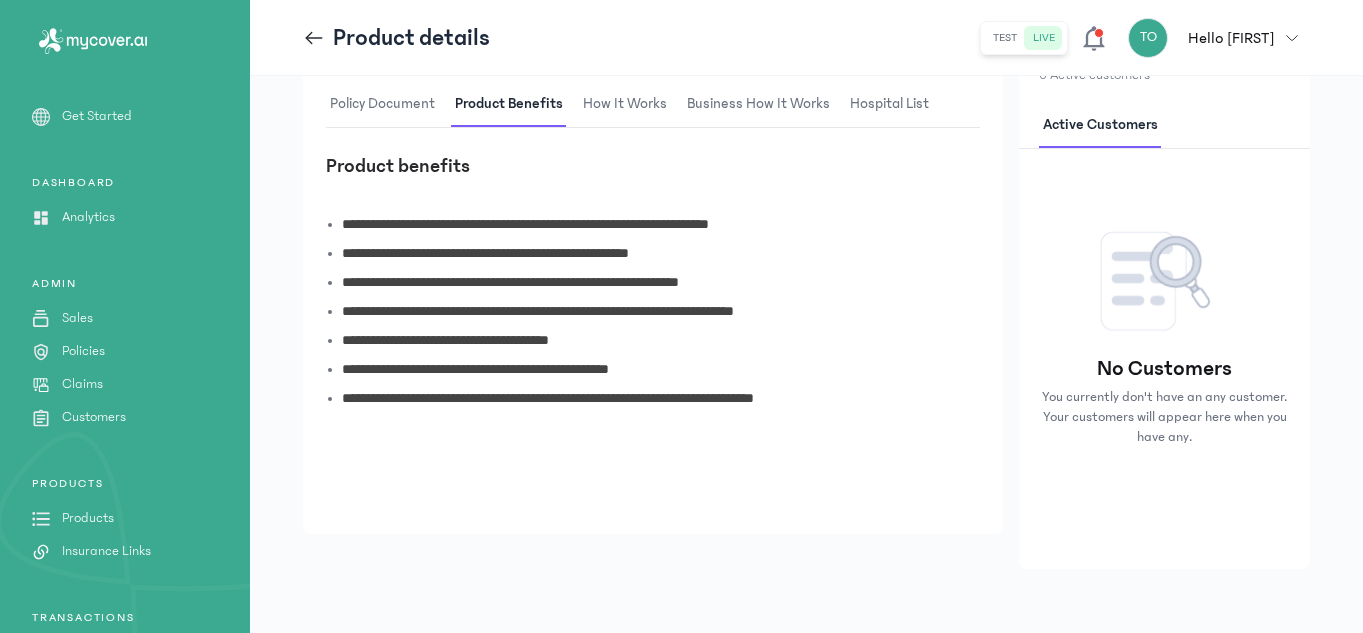 scroll, scrollTop: 909, scrollLeft: 0, axis: vertical 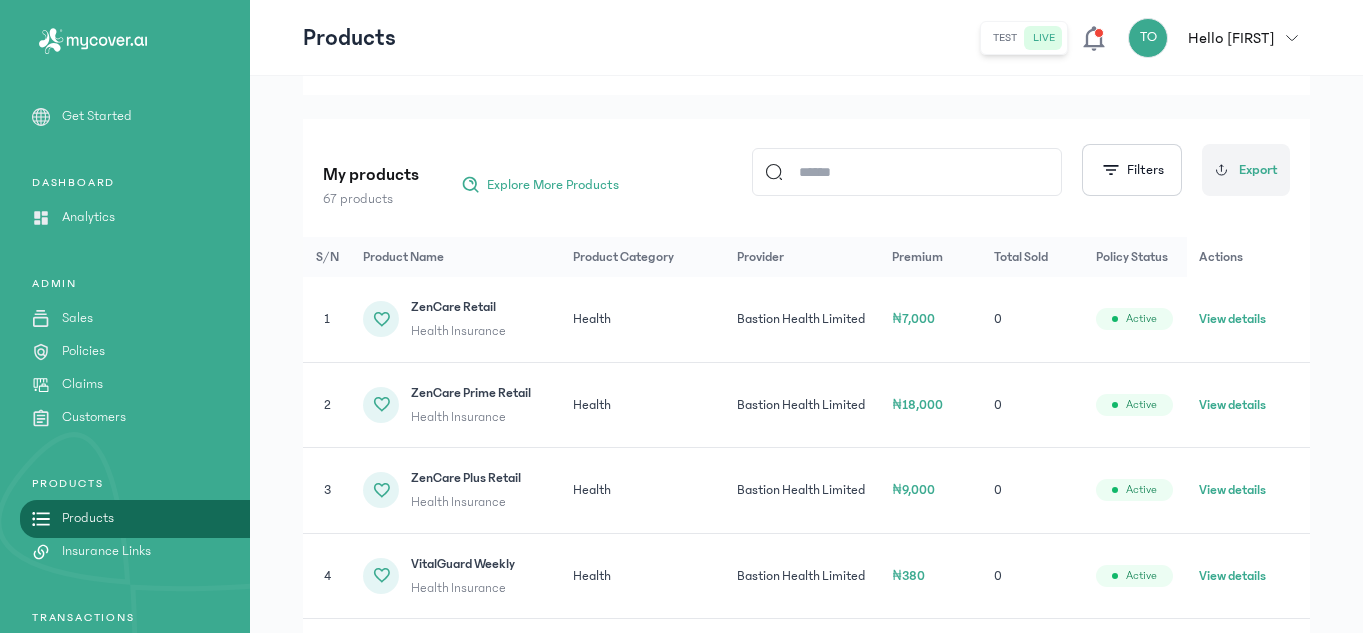 click on "View details" 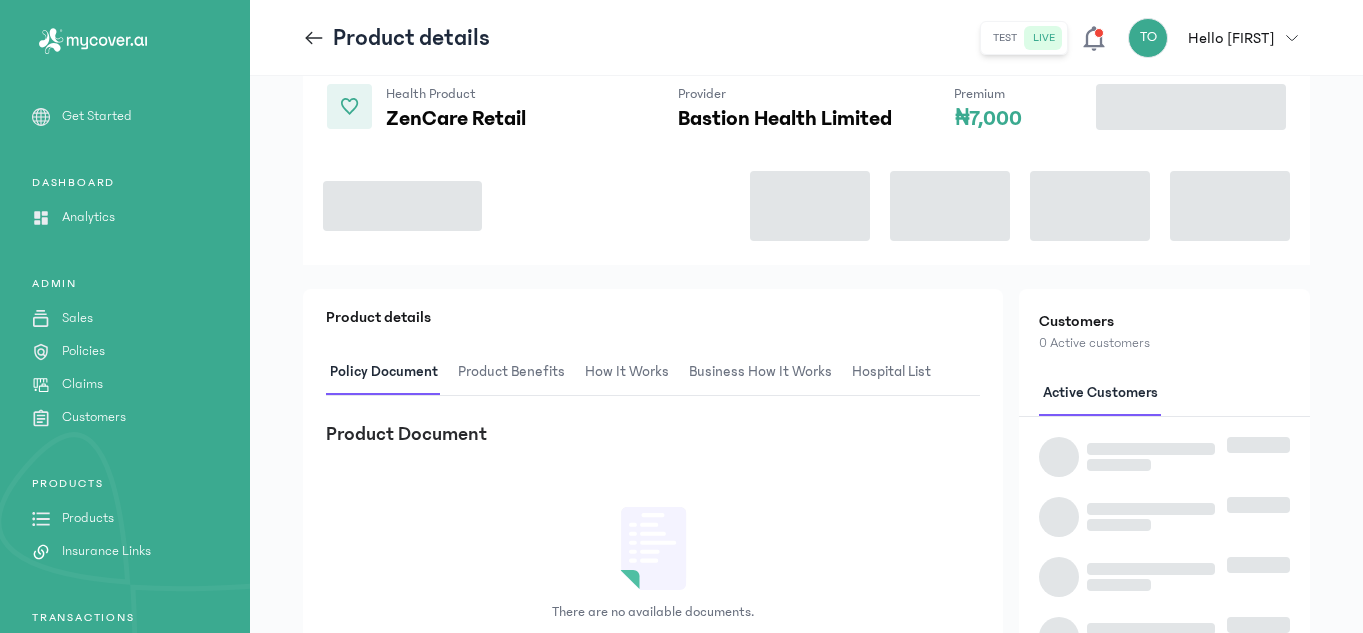 scroll, scrollTop: 0, scrollLeft: 0, axis: both 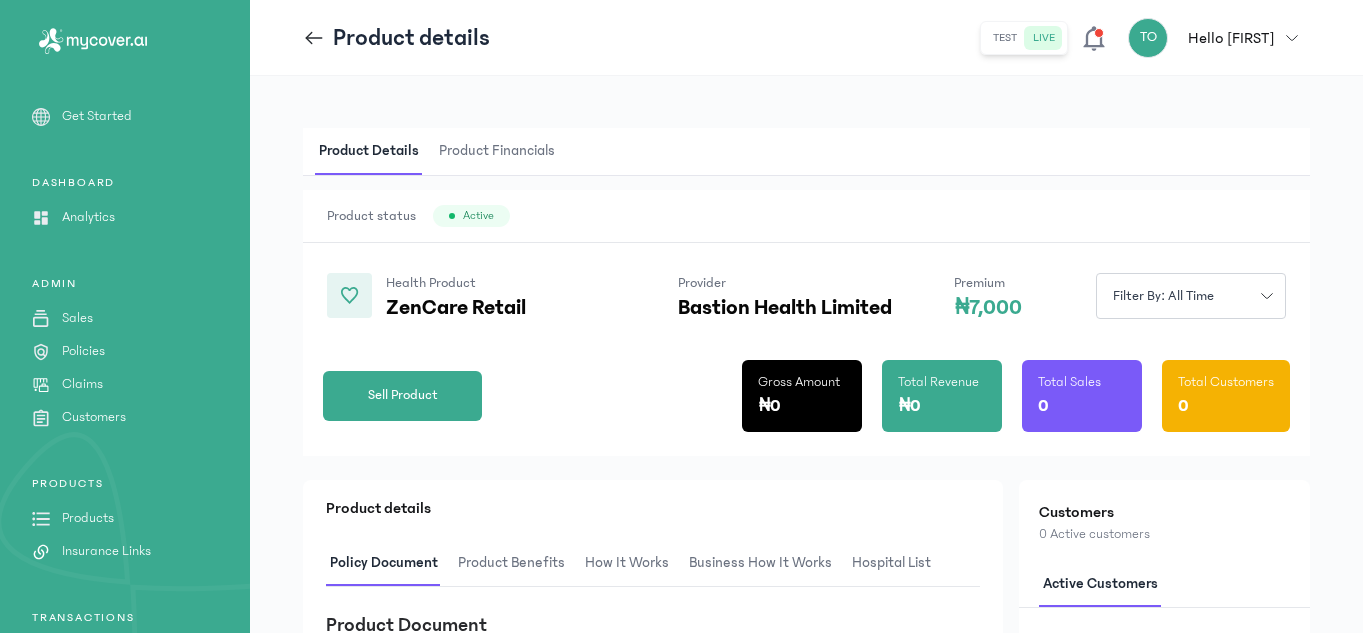 click 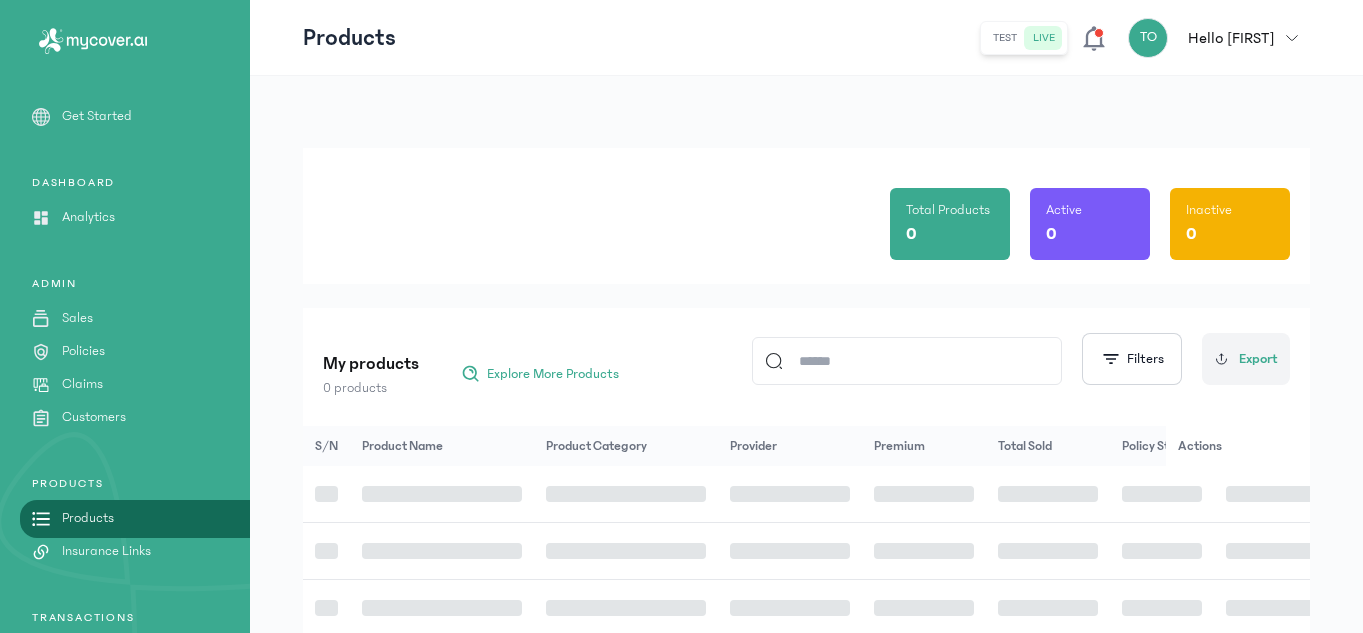 scroll, scrollTop: 189, scrollLeft: 0, axis: vertical 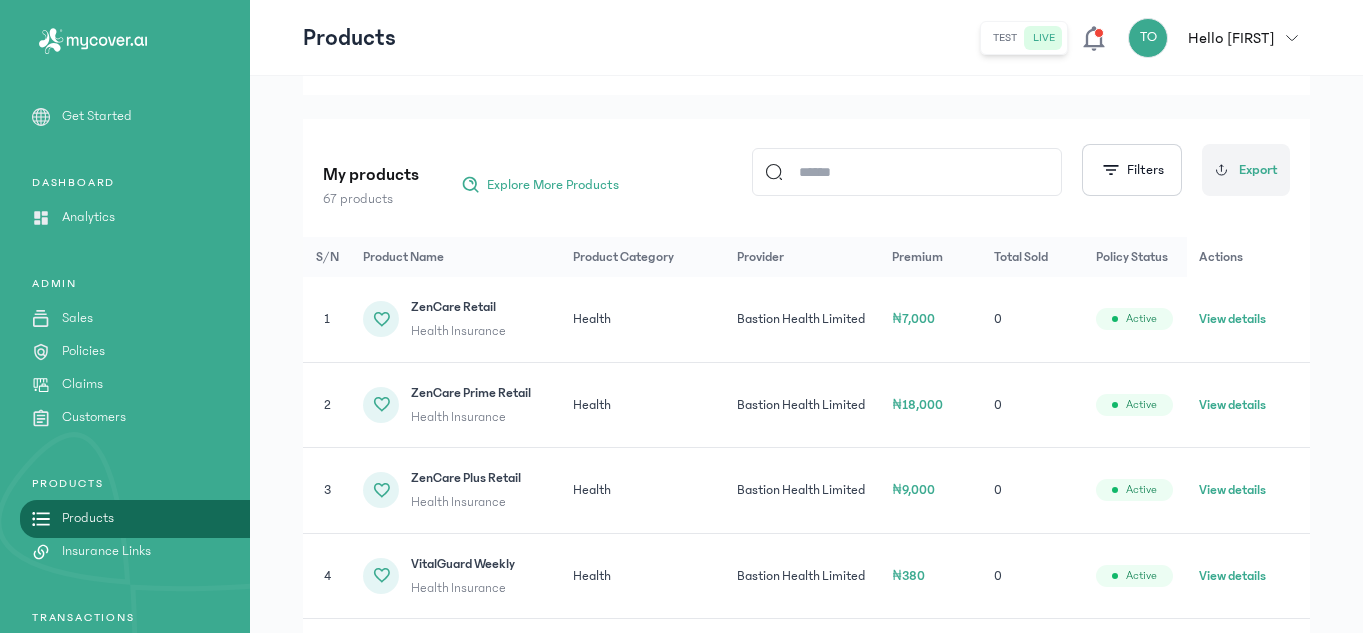 click on "View details" 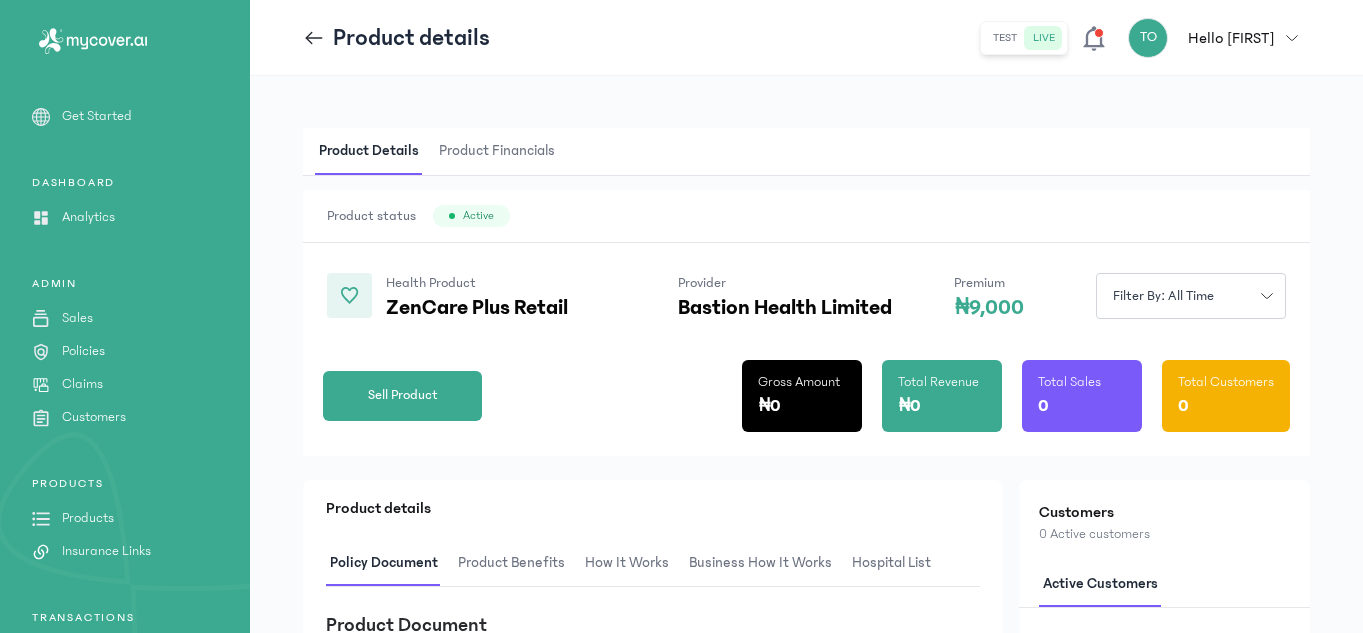 click on "Product status Active" at bounding box center [806, 216] 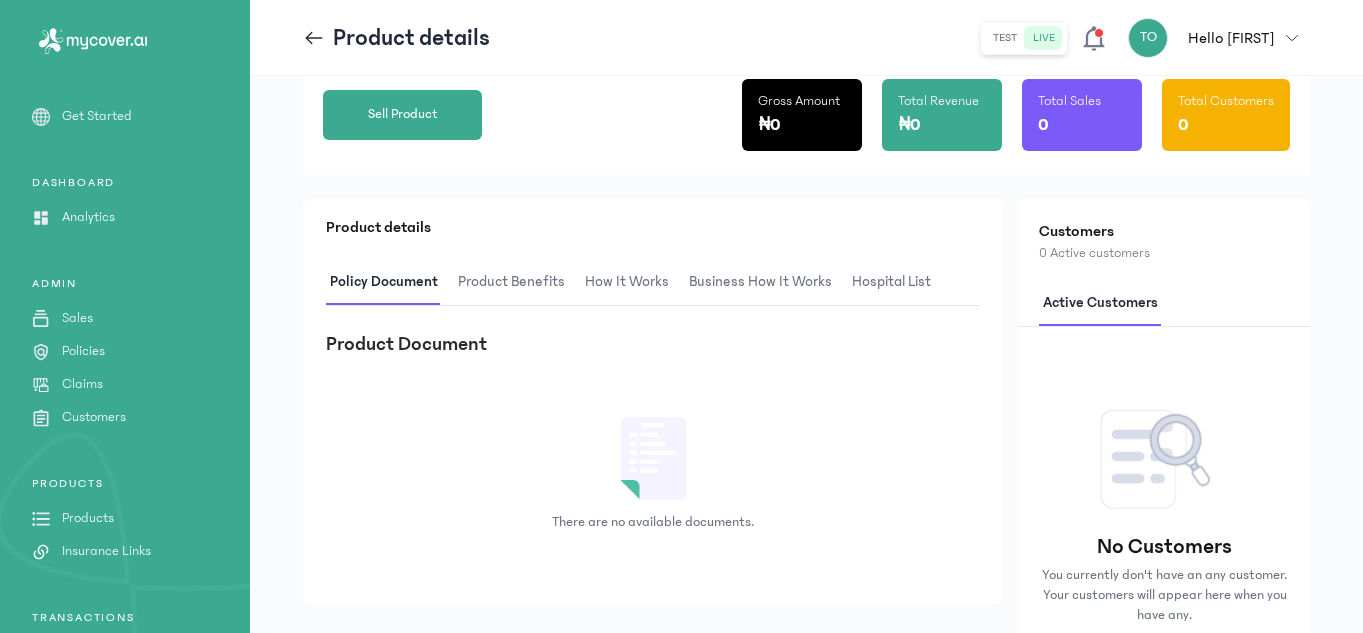 scroll, scrollTop: 320, scrollLeft: 0, axis: vertical 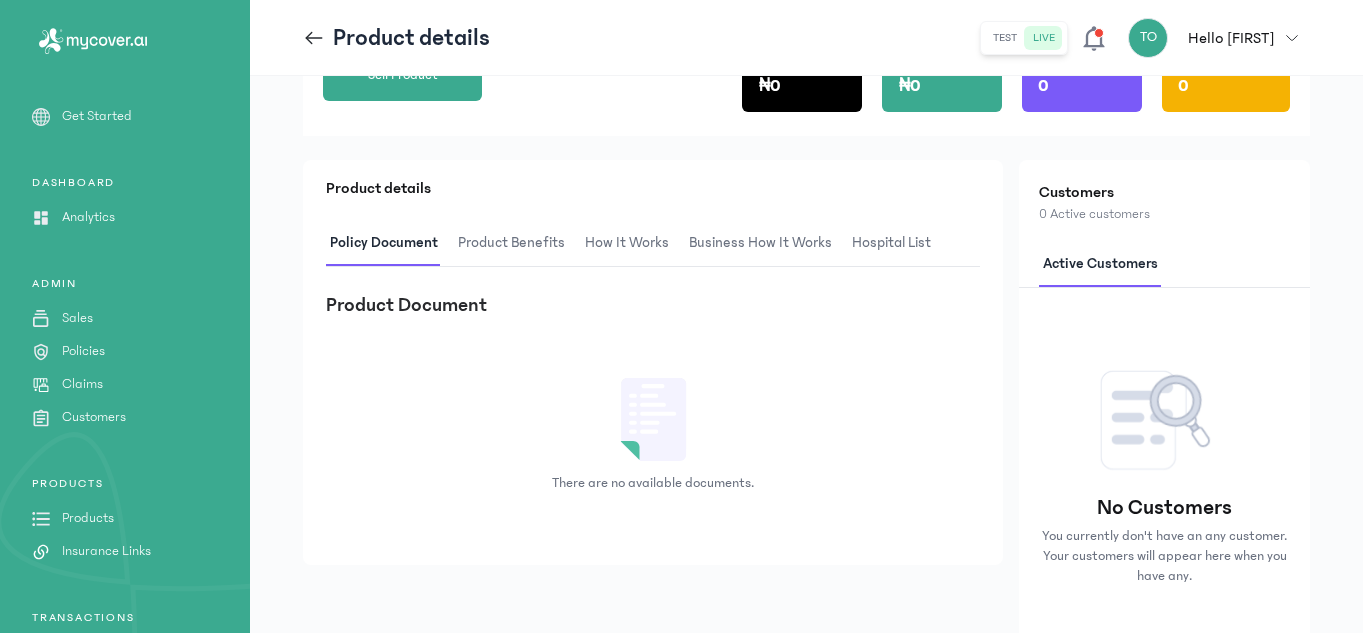 click on "Product Benefits" at bounding box center (511, 243) 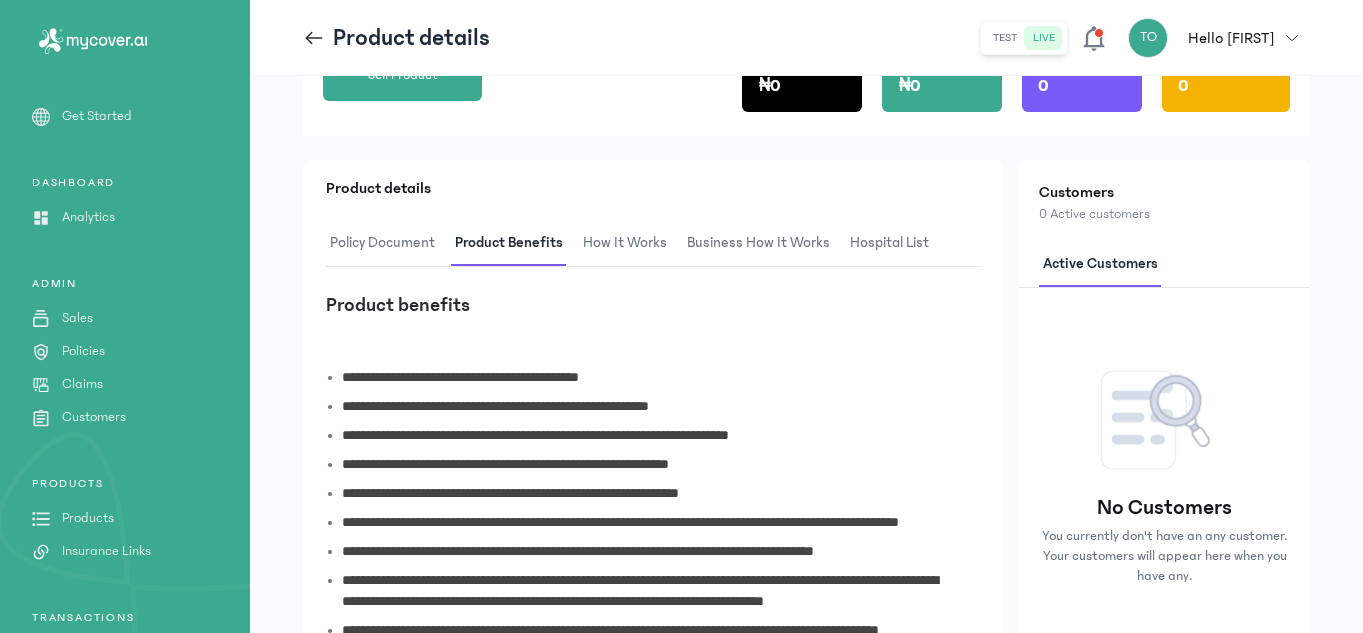 type 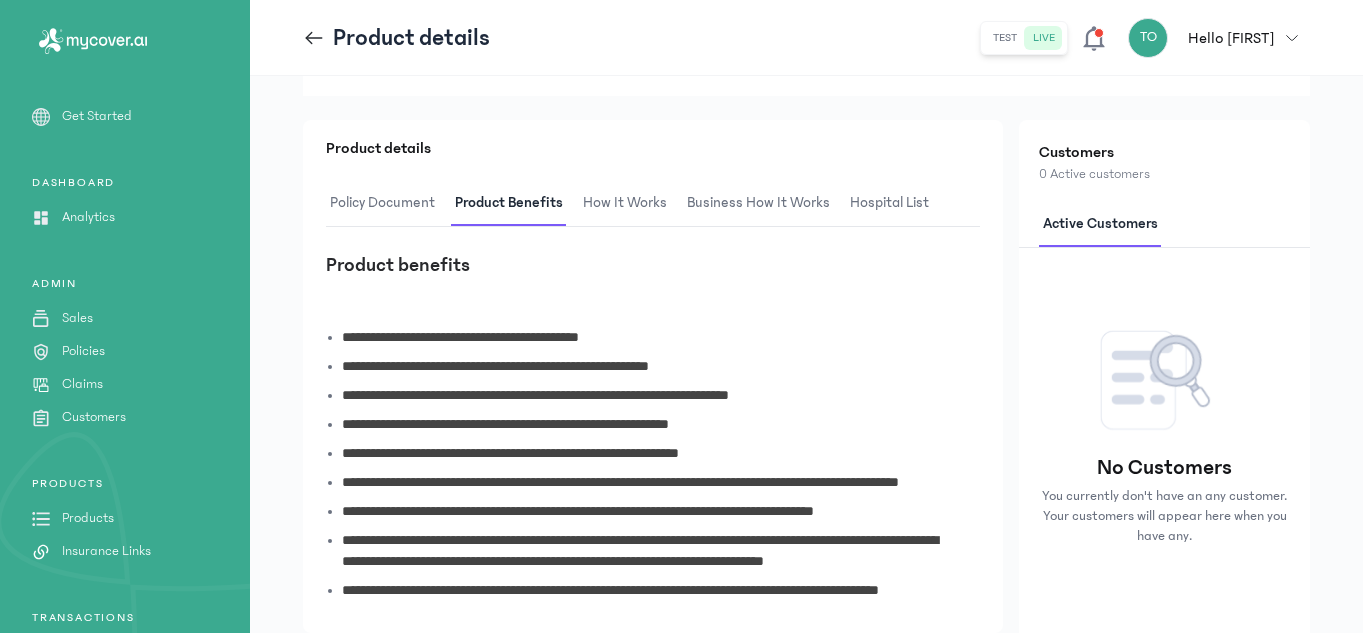 scroll, scrollTop: 400, scrollLeft: 0, axis: vertical 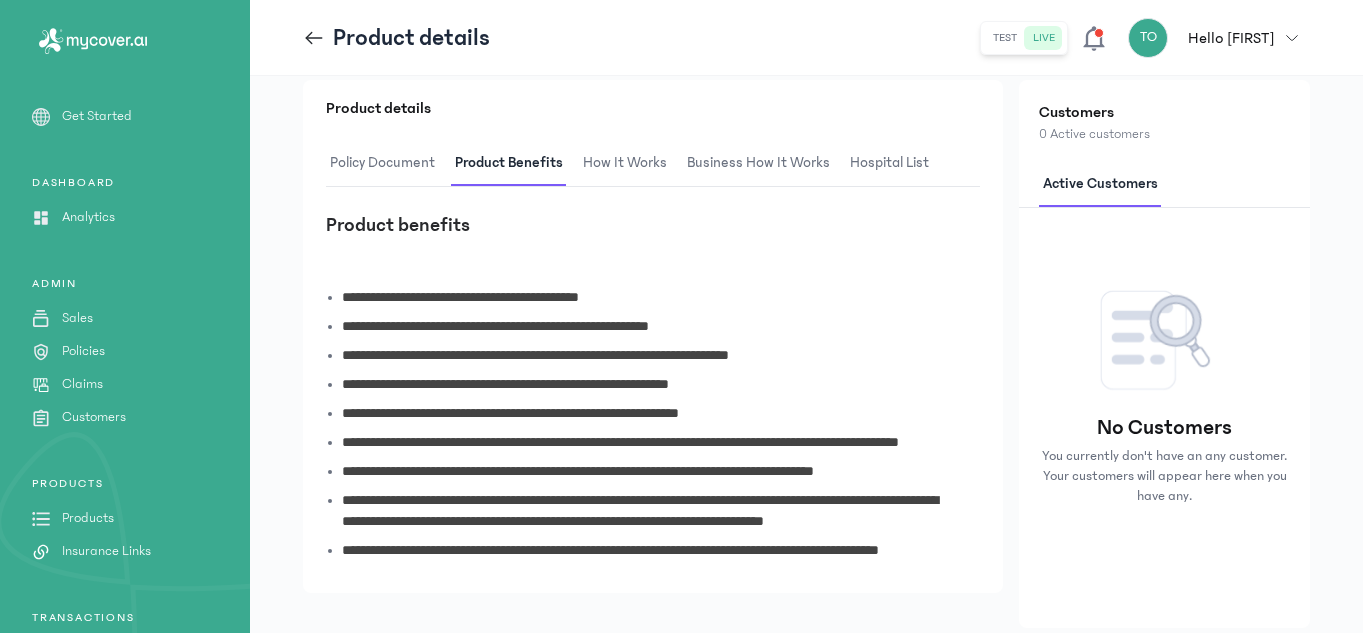 click on "**********" at bounding box center (653, 413) 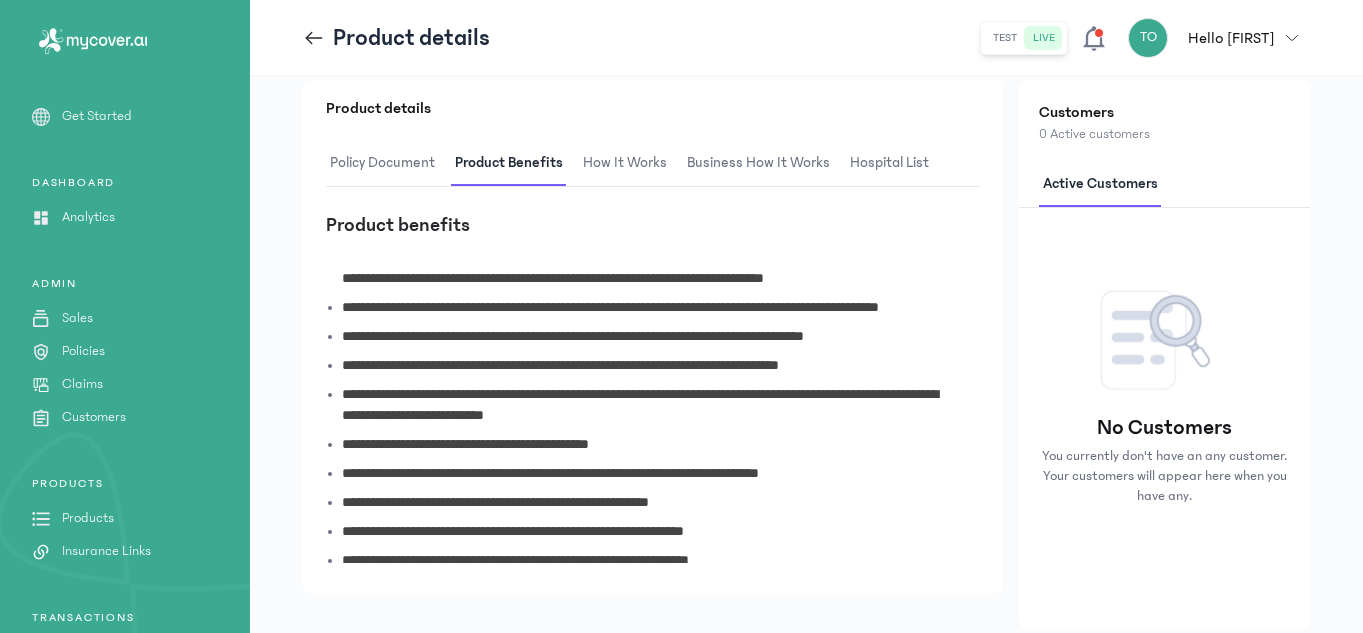 scroll, scrollTop: 440, scrollLeft: 0, axis: vertical 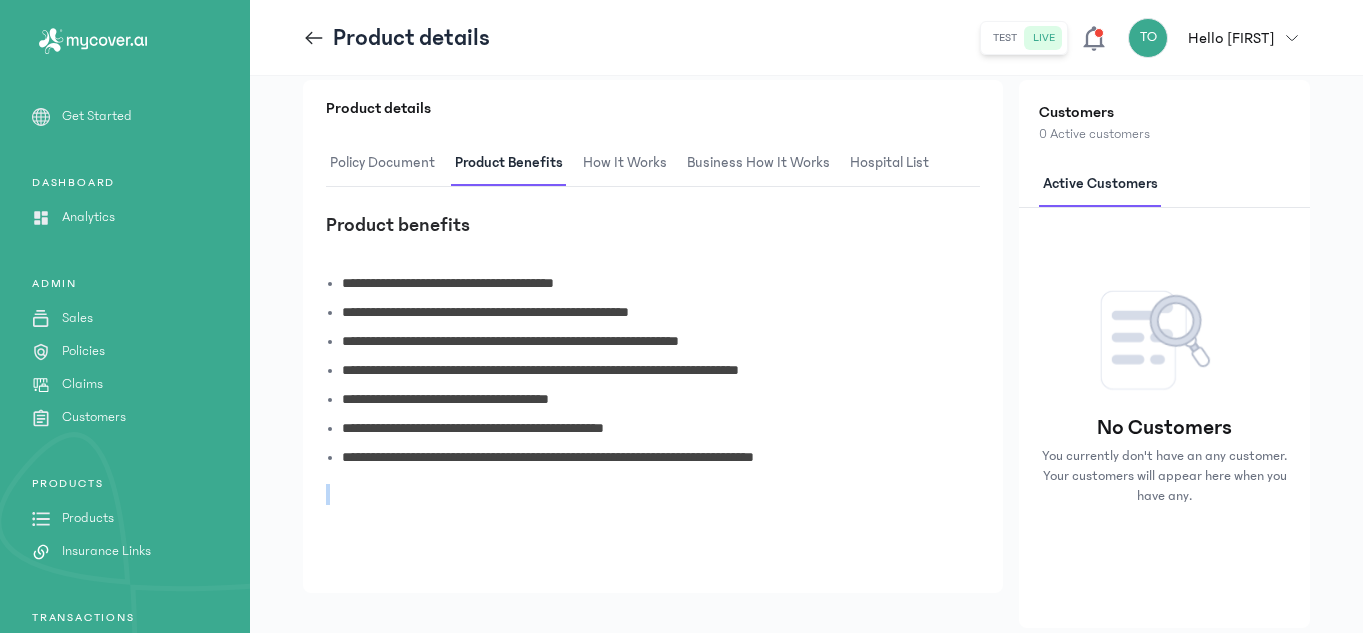 drag, startPoint x: 983, startPoint y: 514, endPoint x: 983, endPoint y: 497, distance: 17 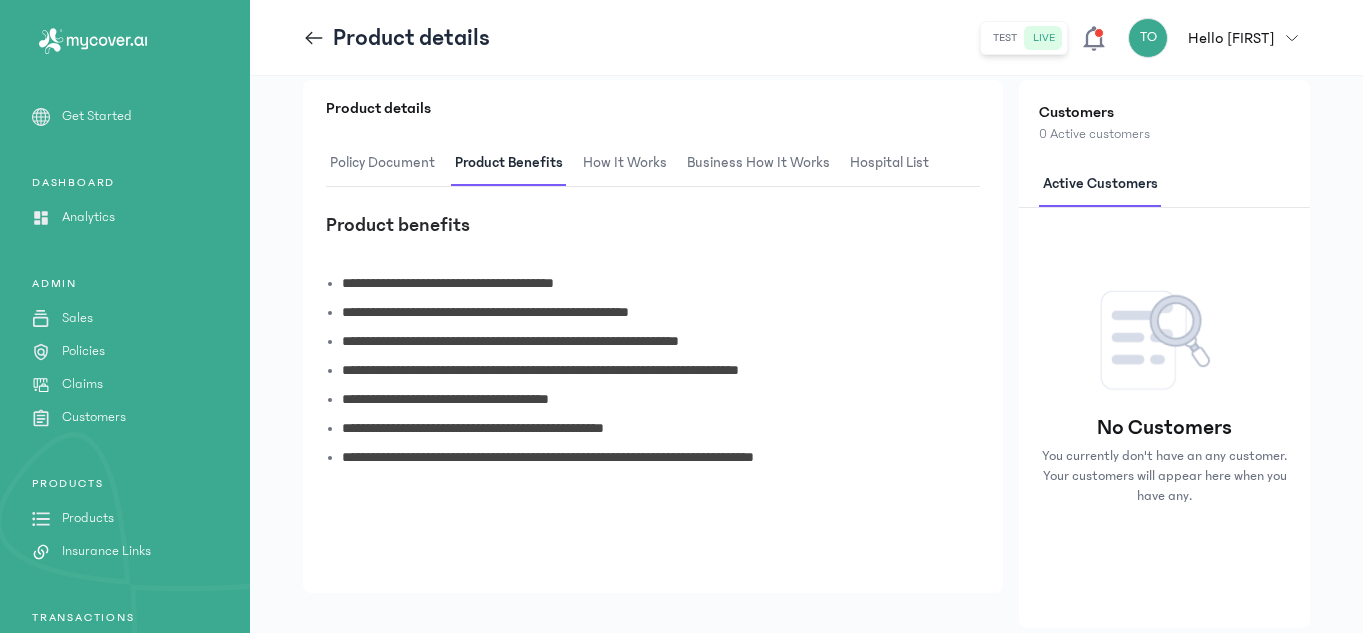 click on "**********" at bounding box center (653, 413) 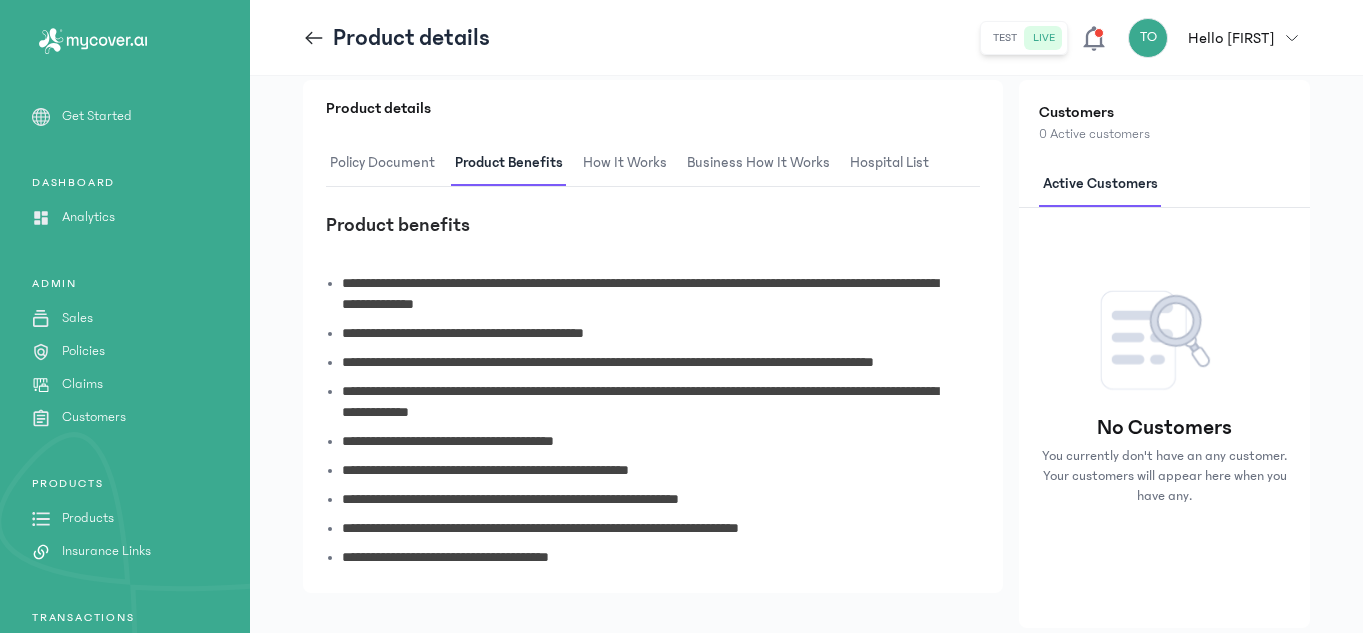 scroll, scrollTop: 510, scrollLeft: 0, axis: vertical 